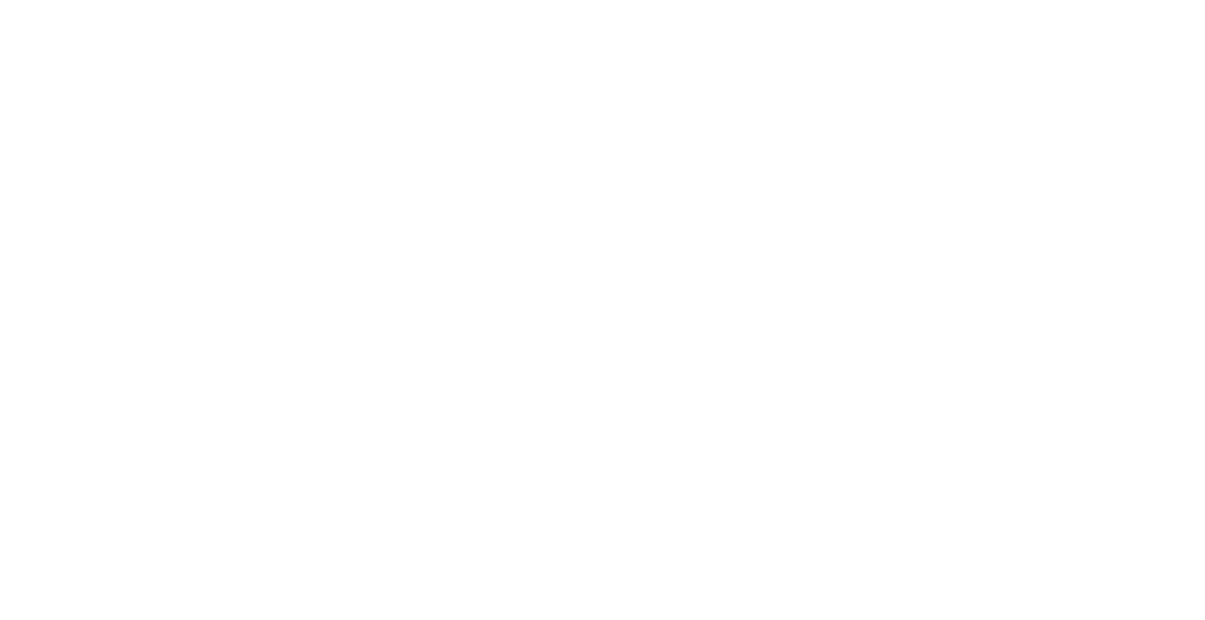 scroll, scrollTop: 0, scrollLeft: 0, axis: both 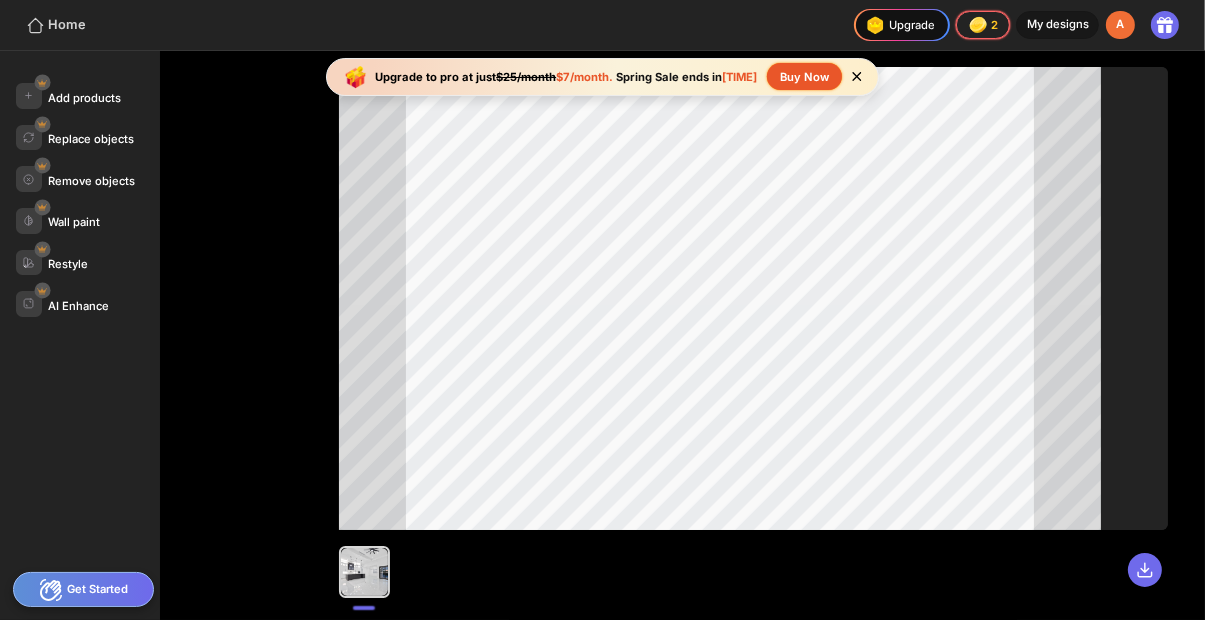 click 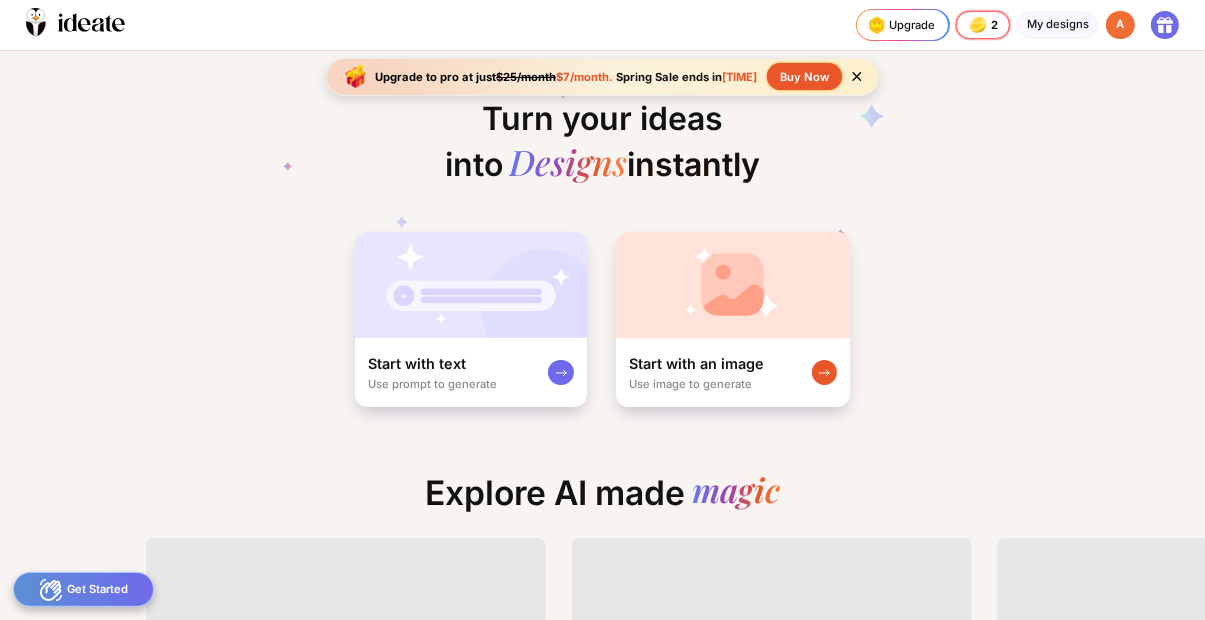 scroll, scrollTop: 0, scrollLeft: 190, axis: horizontal 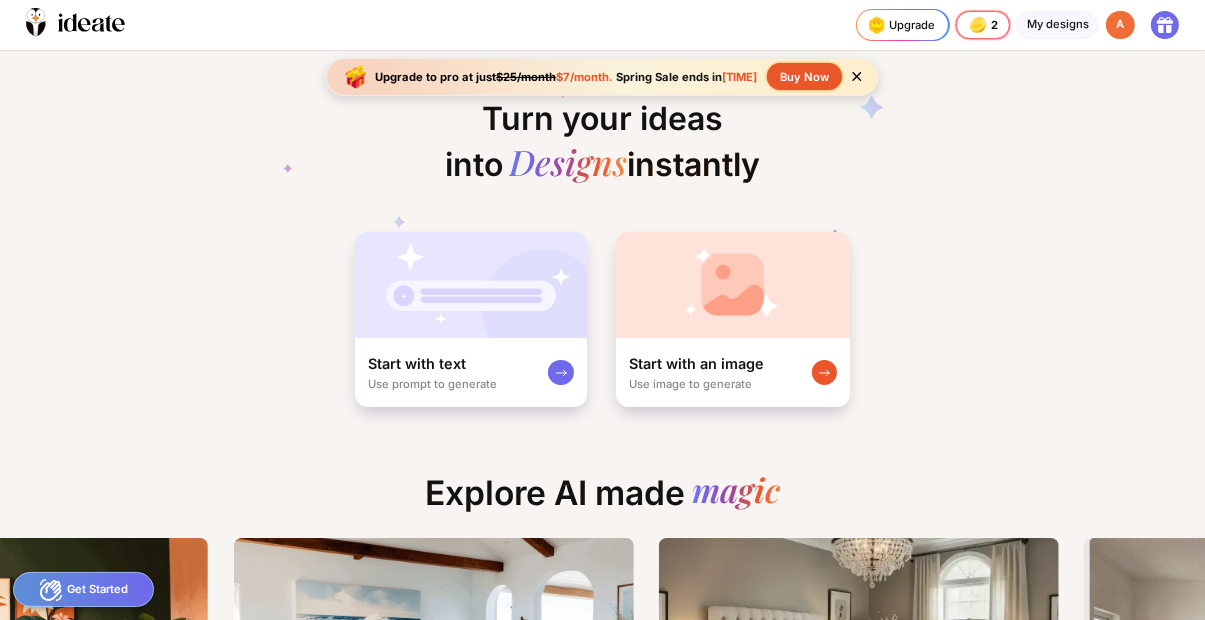 click on "Spring Sale ends in  [TIME]" at bounding box center [686, 77] 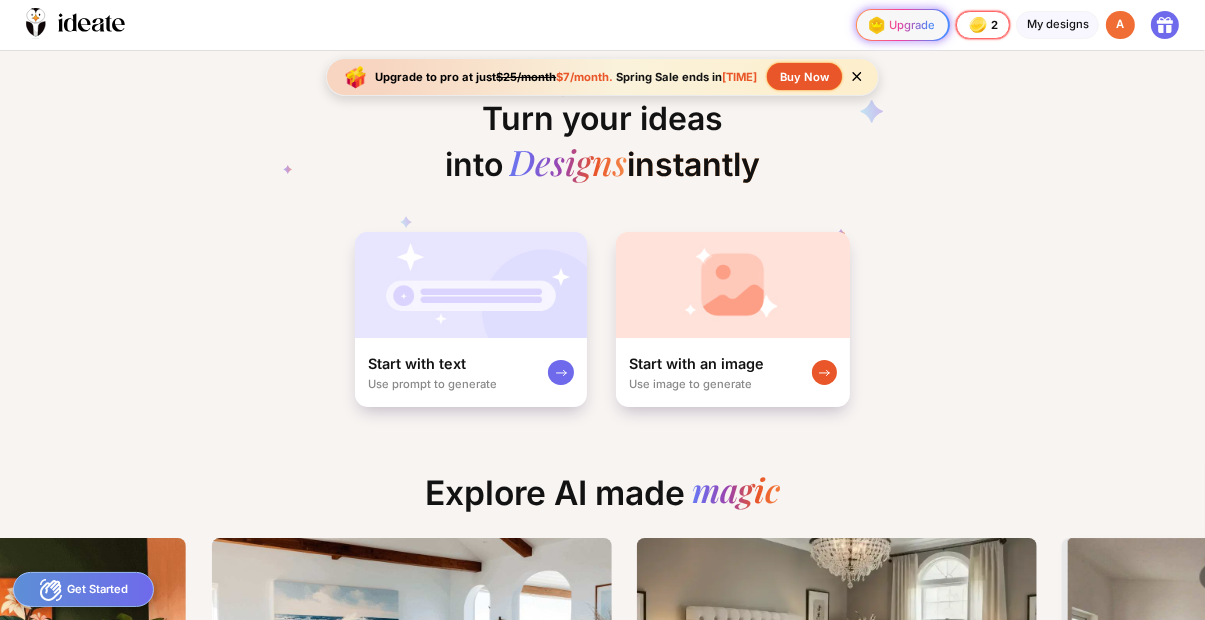 click on "Upgrade" at bounding box center [900, 25] 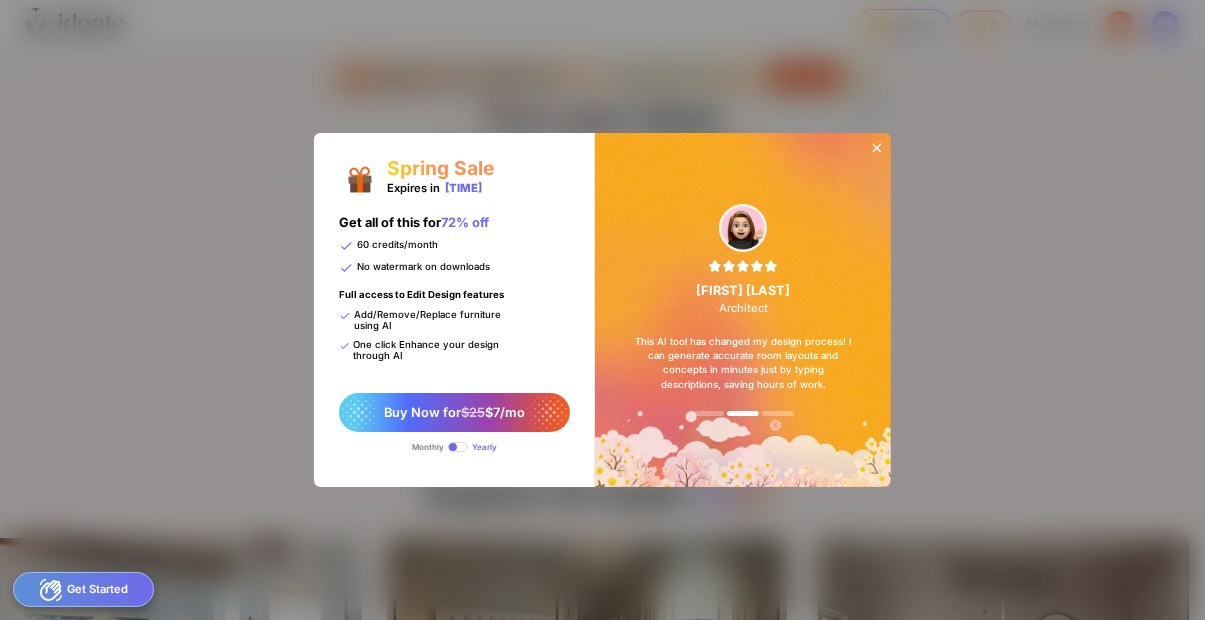 click at bounding box center (458, 447) 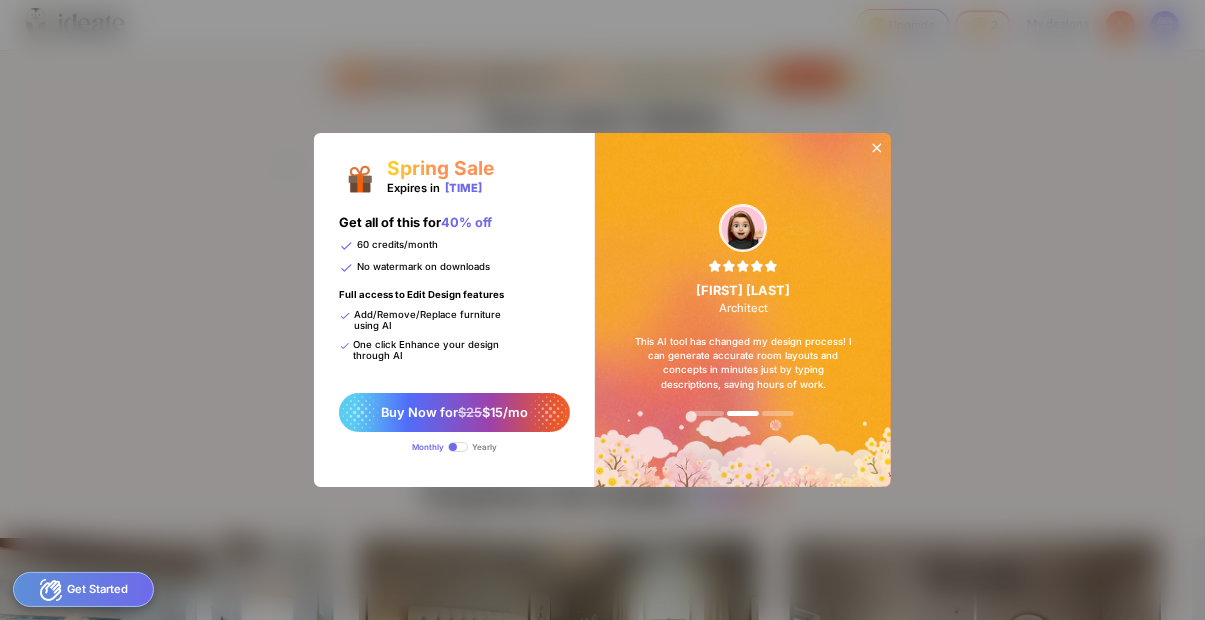 click at bounding box center (458, 447) 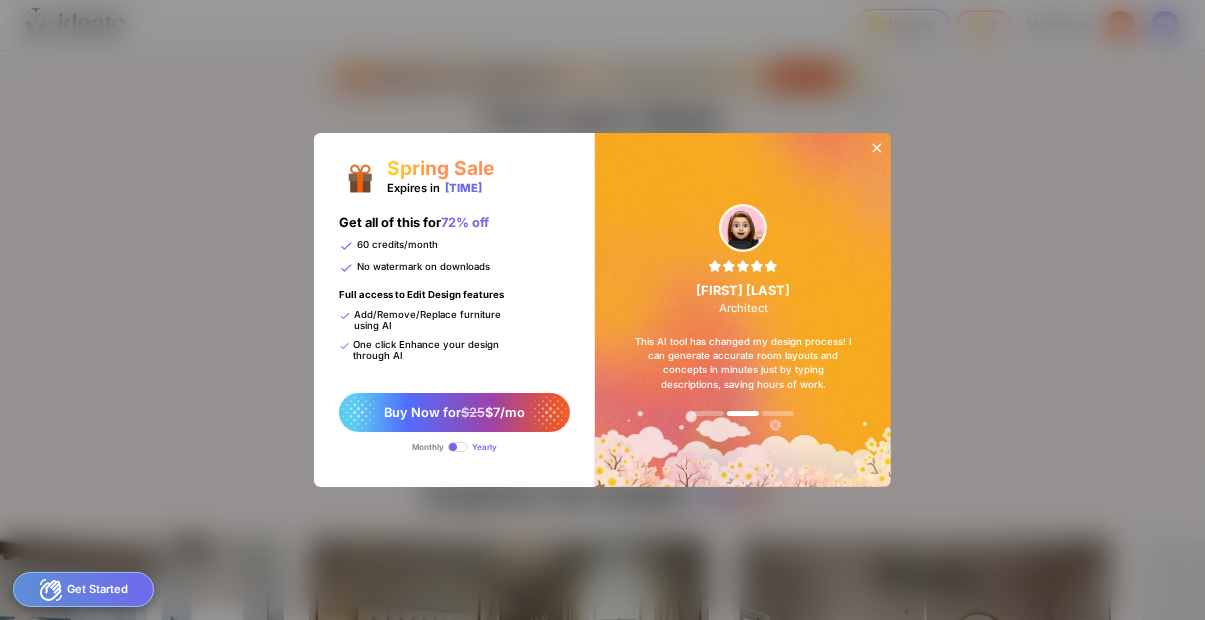 click on "Spring Sale  Expires in  [TIME]  Get all of this for  72% off  60 credits/month  No watermark on downloads Full access to Edit Design features  Add/Remove/Replace furniture using AI  One click Enhance your design through AI Buy Now for  $25  $7/mo  Monthly  Yearly" at bounding box center (455, 310) 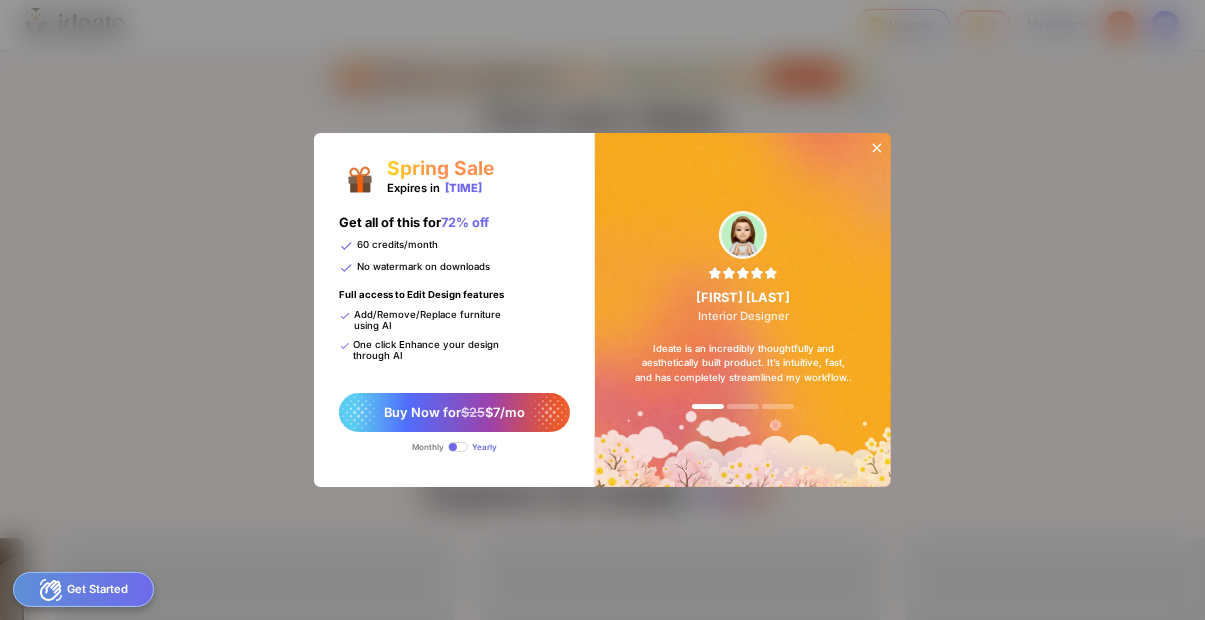 click at bounding box center [877, 149] 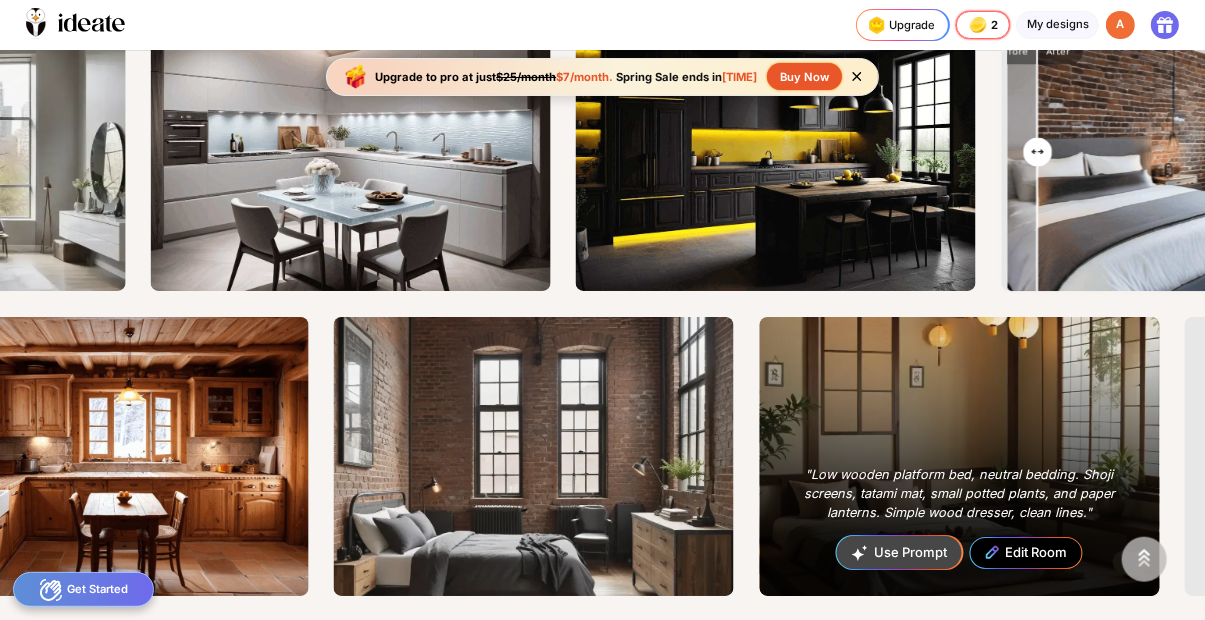 type on "***" 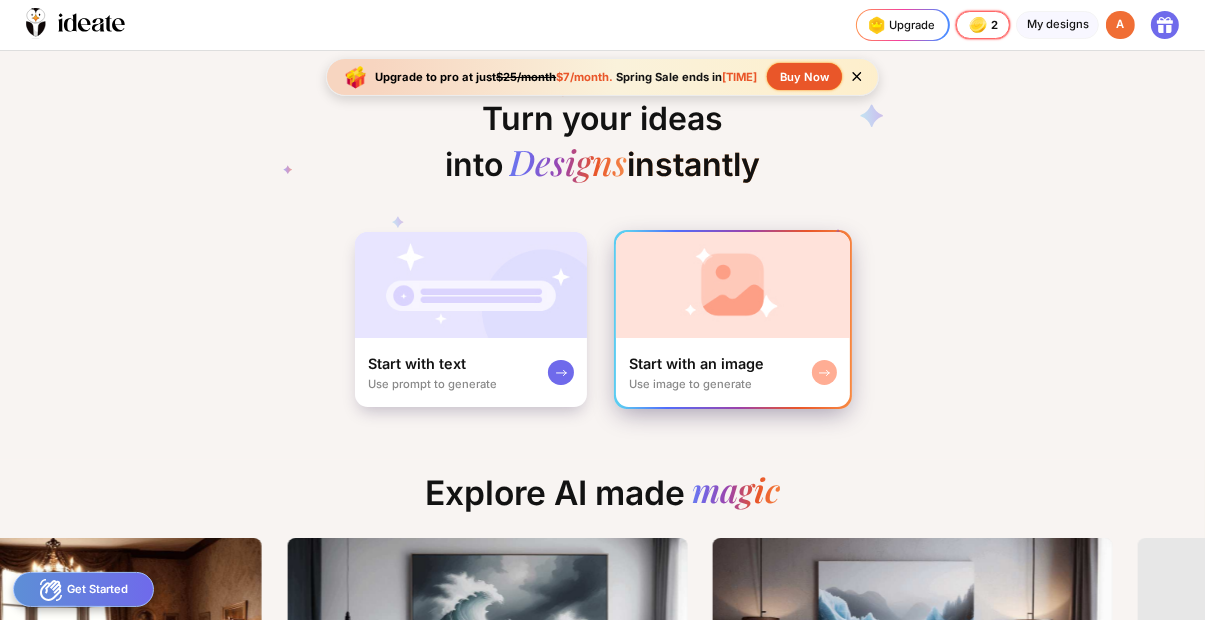 click at bounding box center (733, 285) 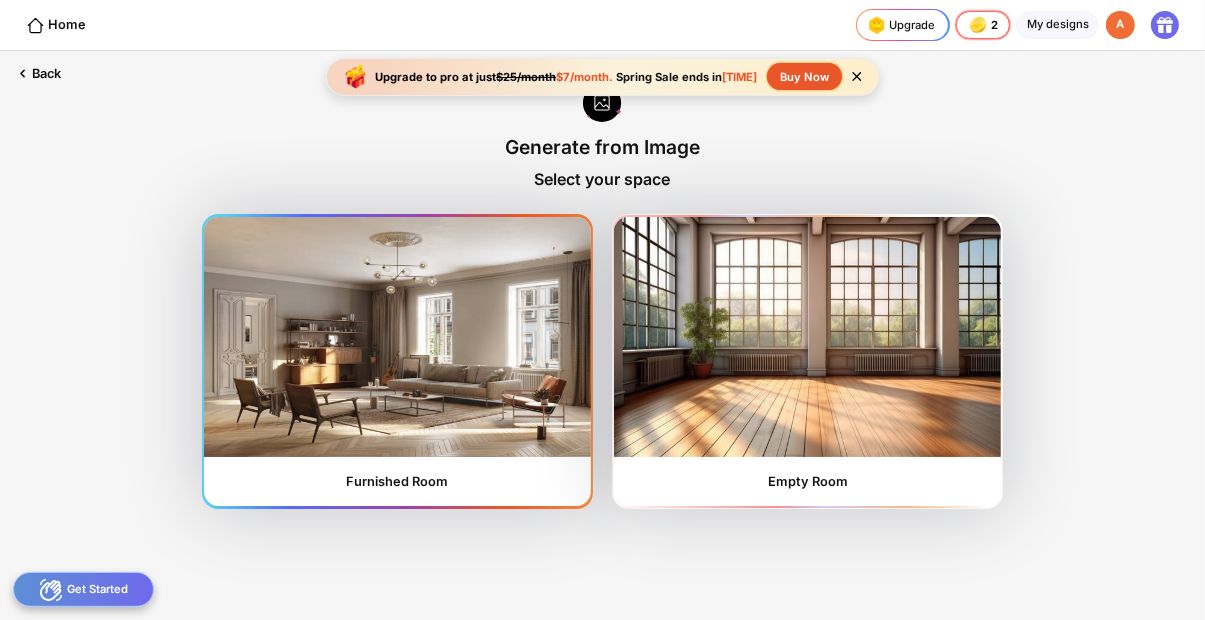 click at bounding box center (397, 337) 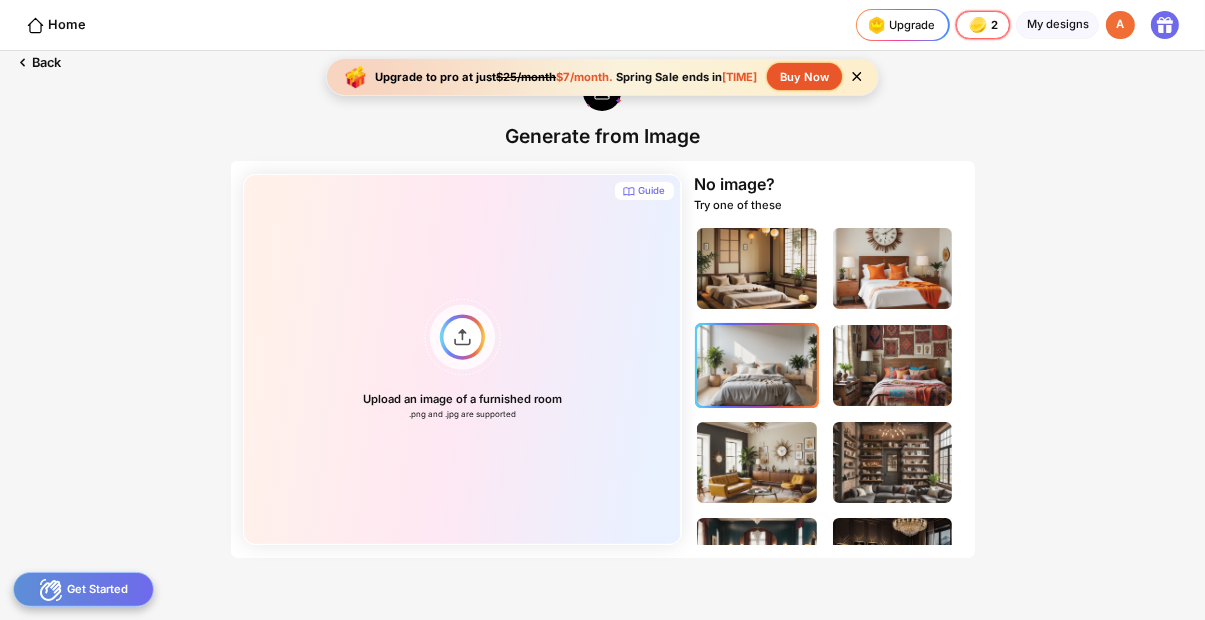 click at bounding box center (757, 365) 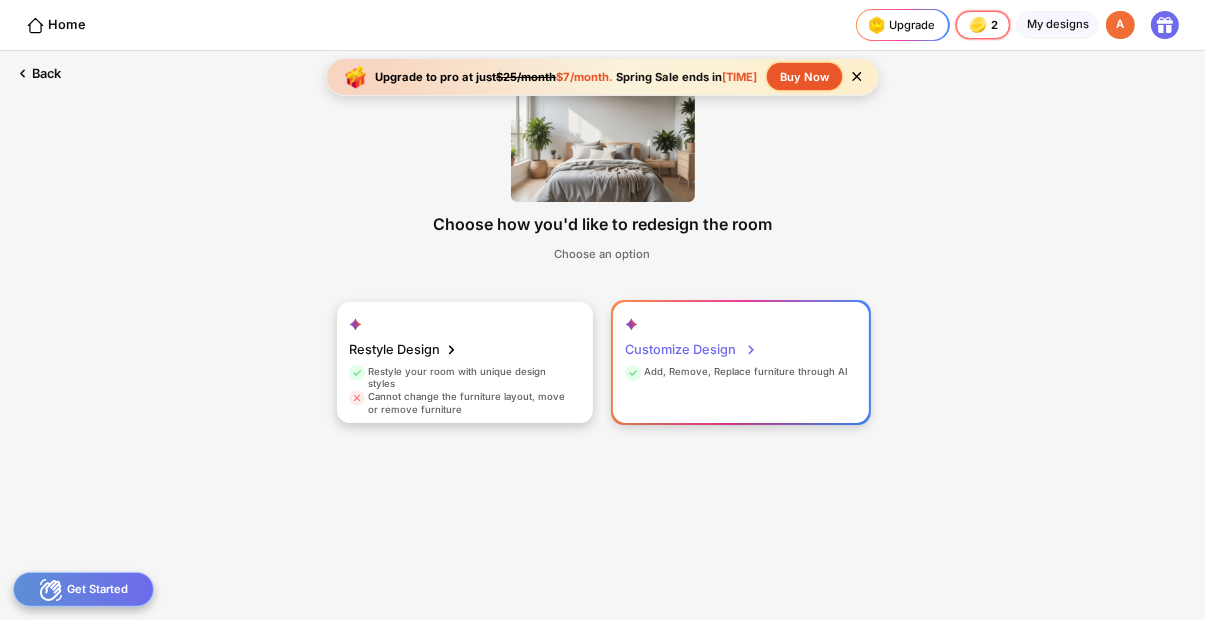 click on "Add, Remove, Replace furniture through AI" at bounding box center [736, 375] 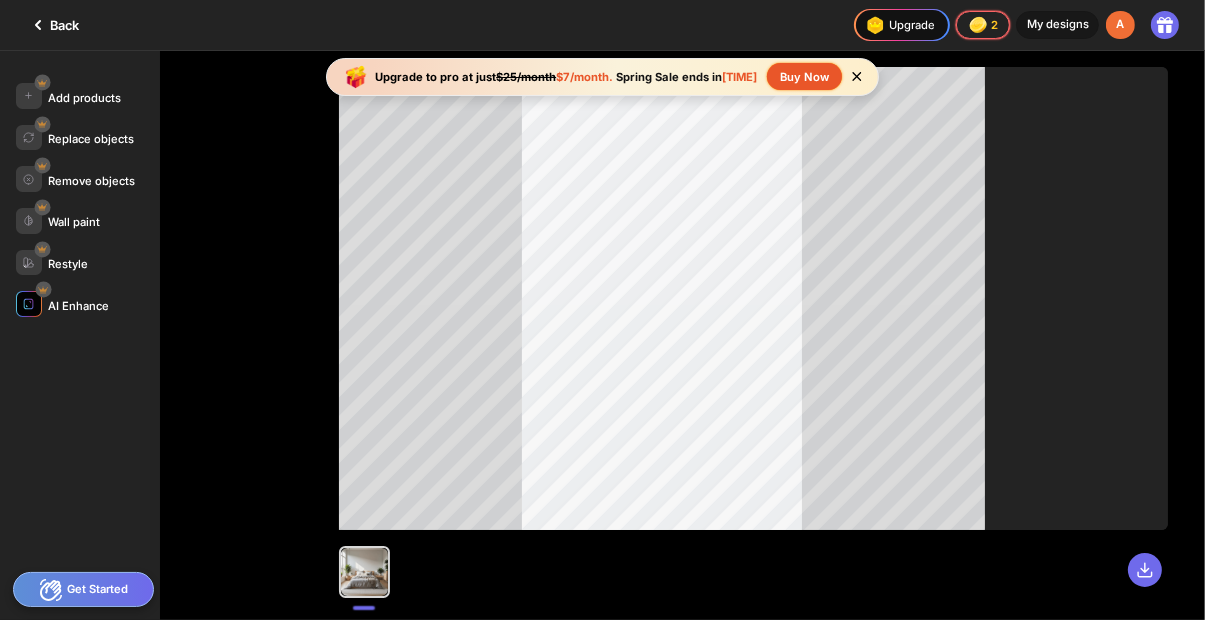 click at bounding box center (28, 303) 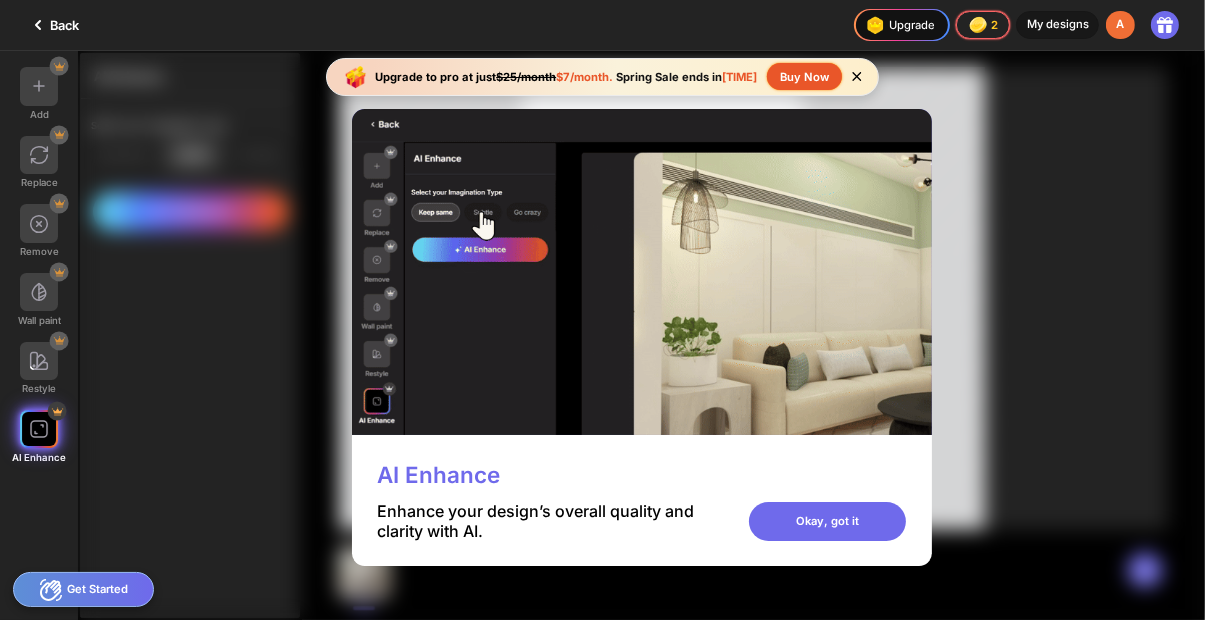 click on "Okay, got it" at bounding box center (827, 521) 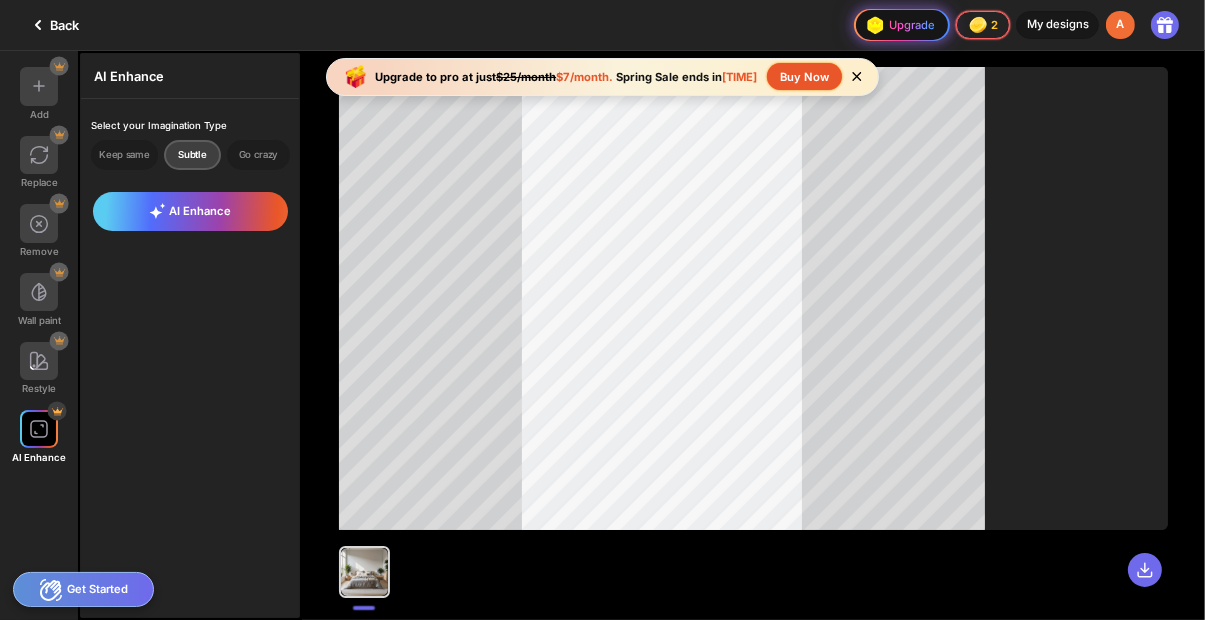 click on "Upgrade" at bounding box center [898, 25] 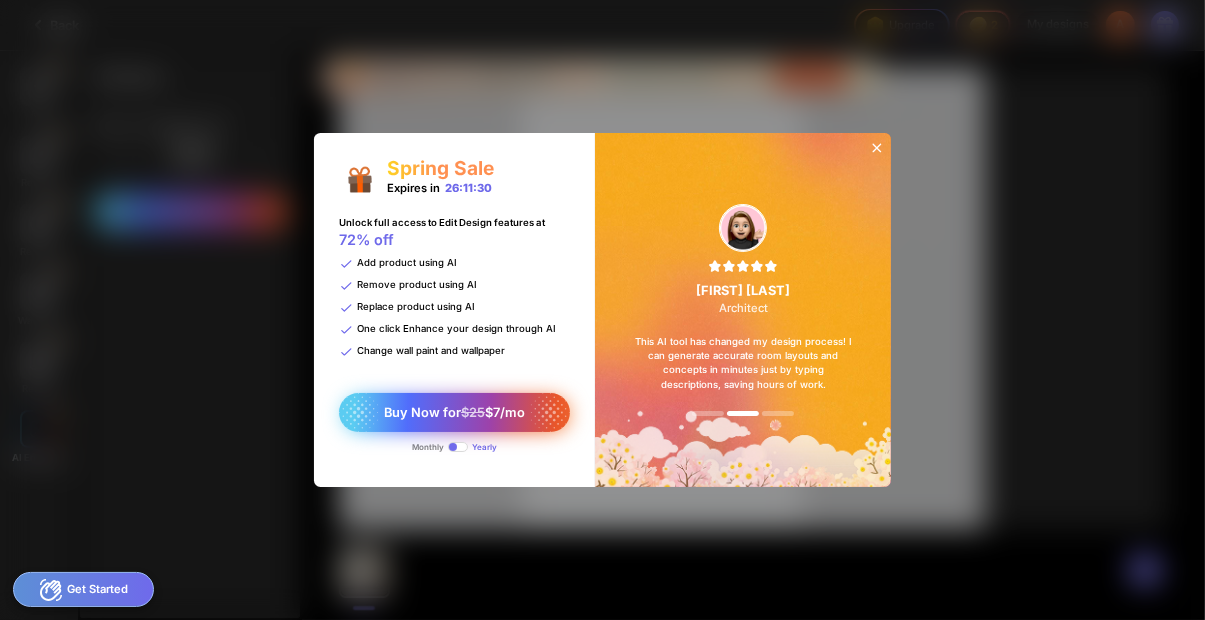 click on "Buy Now for  $25  $7/mo" at bounding box center (454, 412) 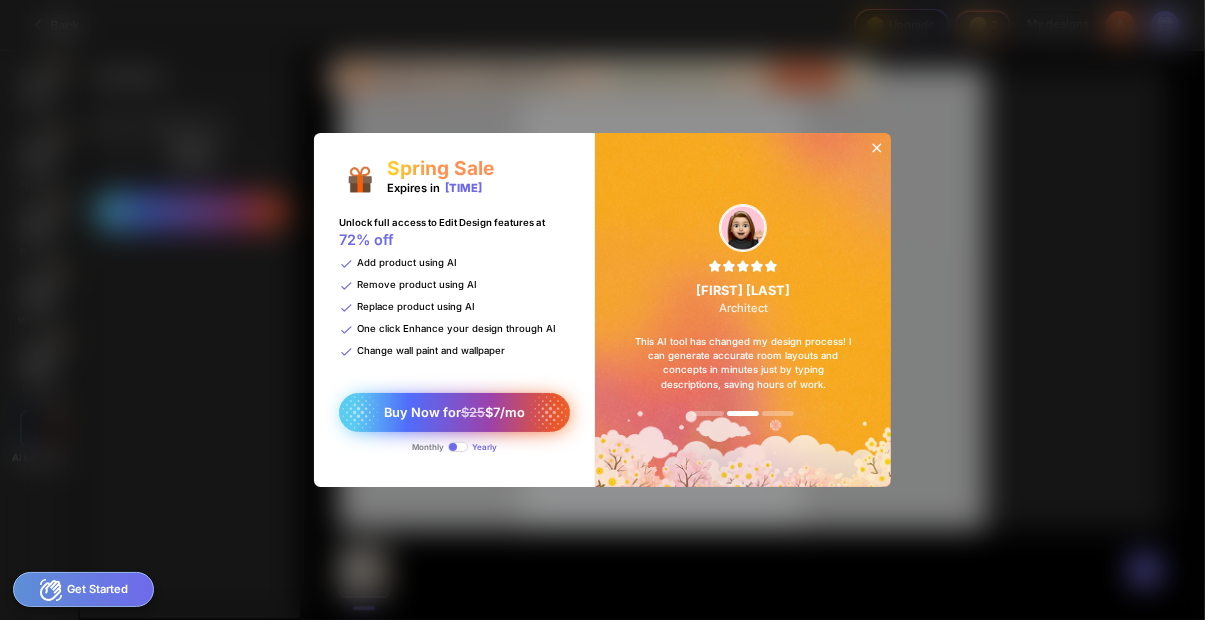 click on "Buy Now for  $25  $7/mo" at bounding box center (454, 412) 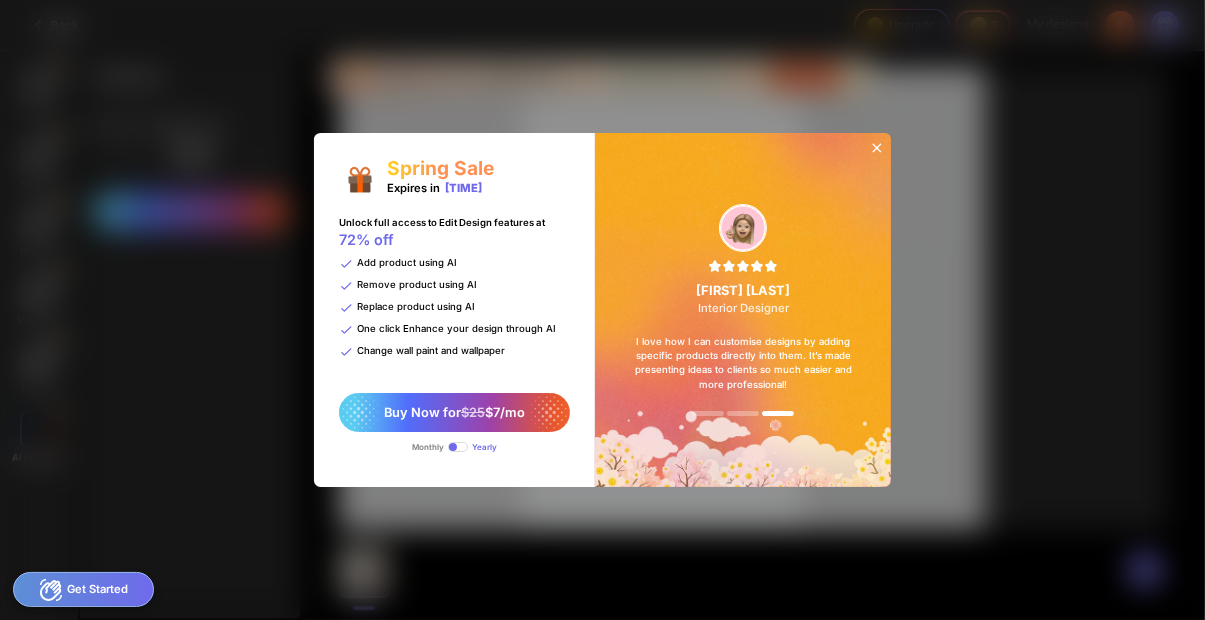 click on "Buy Now for  $25  $7/mo" at bounding box center (454, 412) 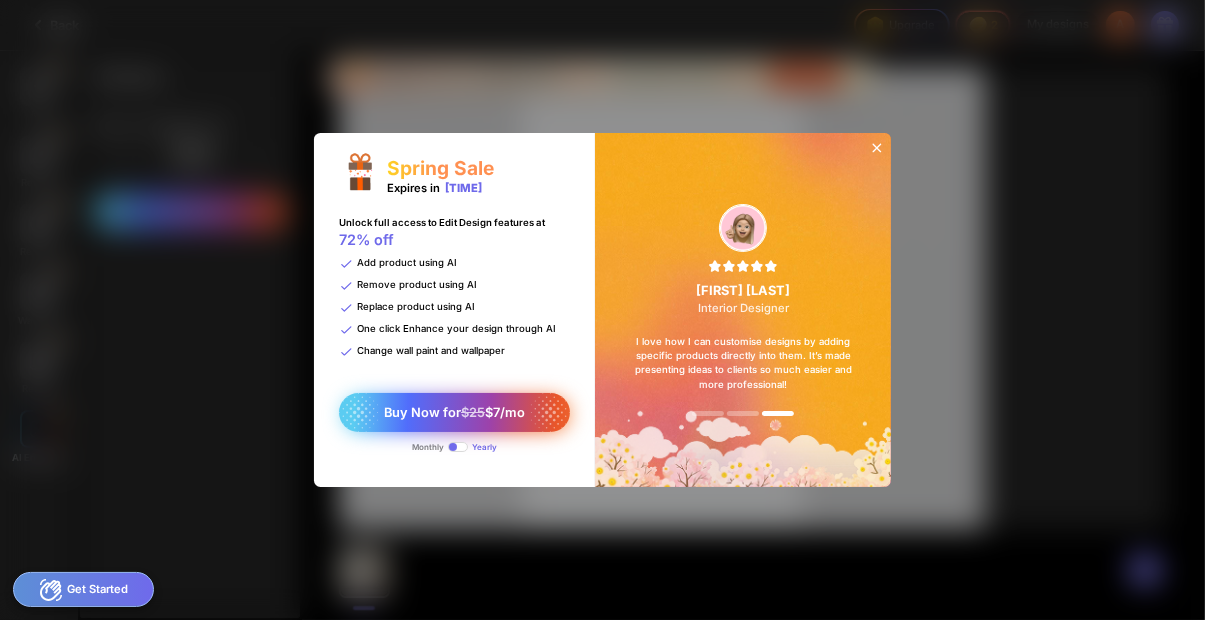 click on "Buy Now for  $25  $7/mo" at bounding box center (454, 412) 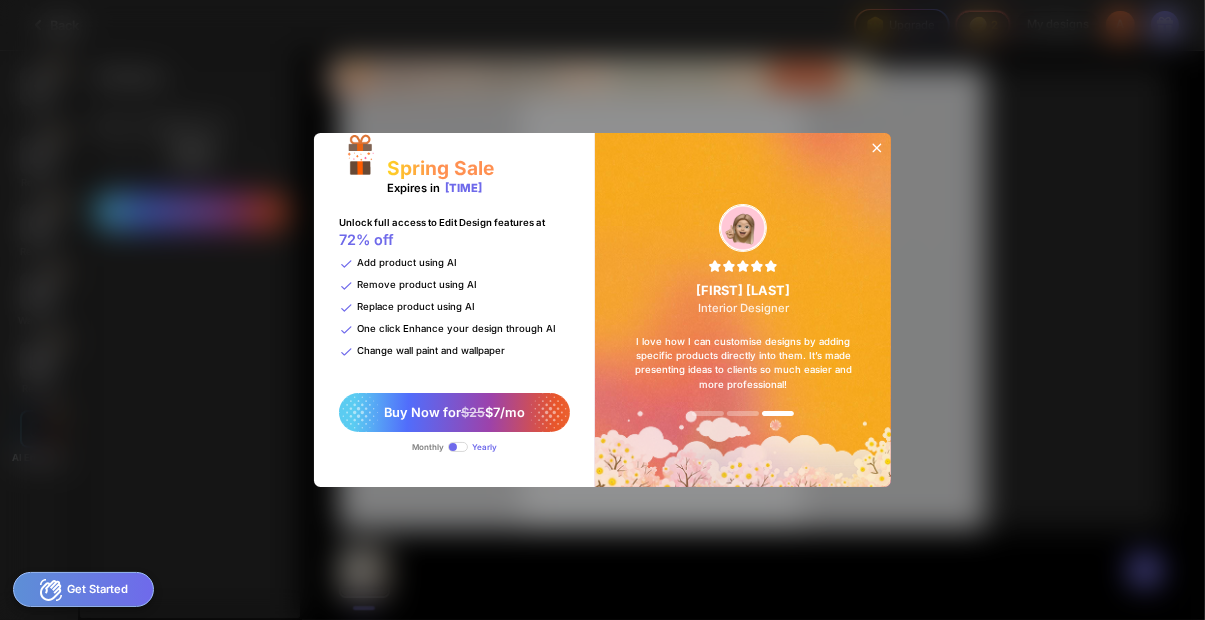 click 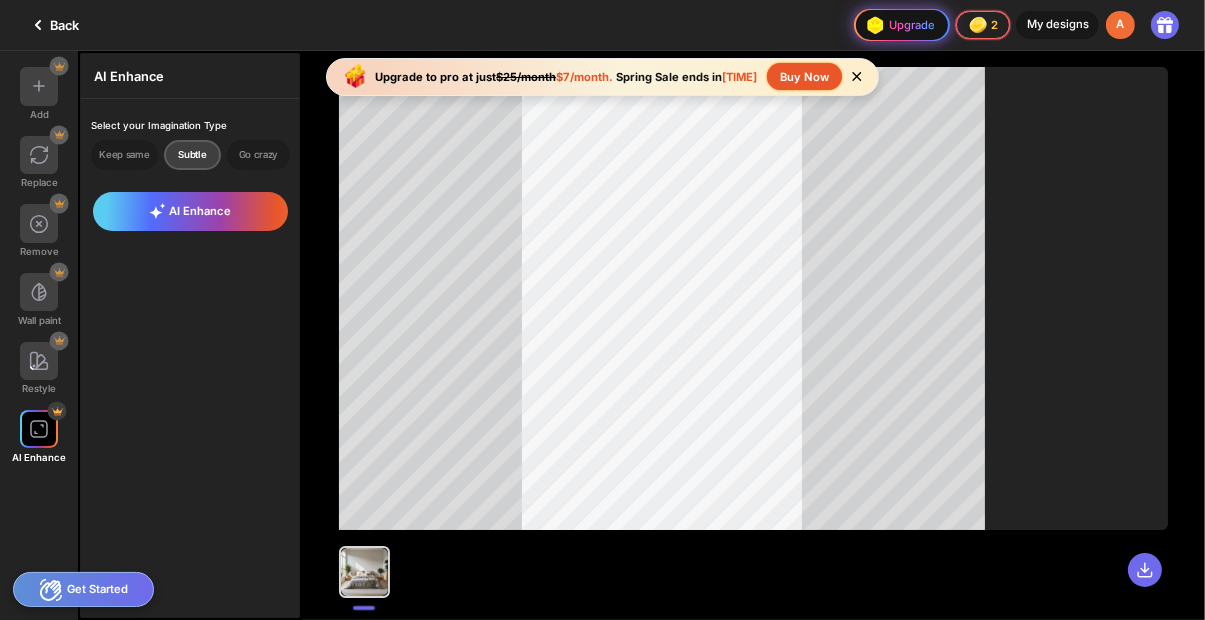 click on "Upgrade" at bounding box center (898, 25) 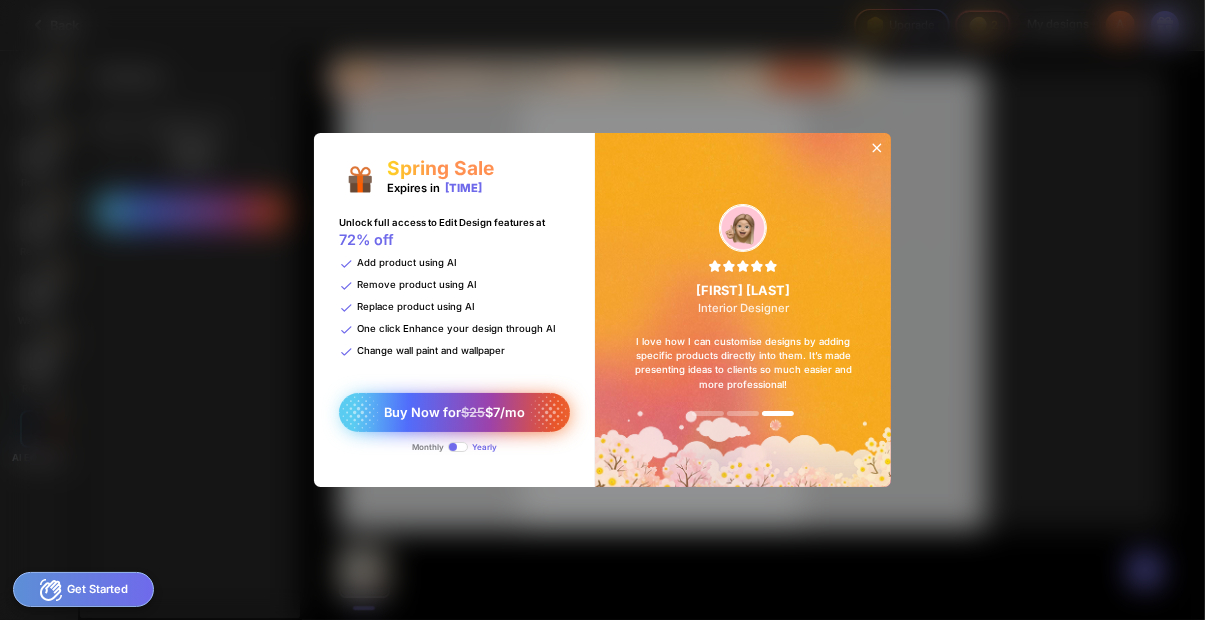 click on "Buy Now for  $25  $7/mo" at bounding box center [454, 412] 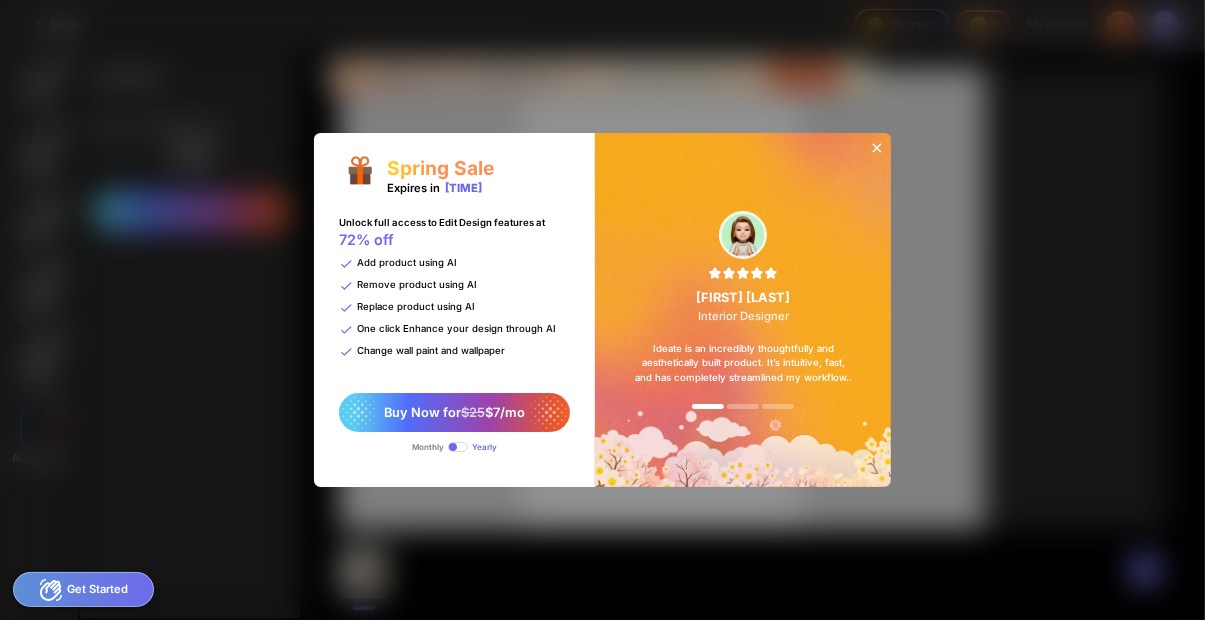 click at bounding box center (877, 149) 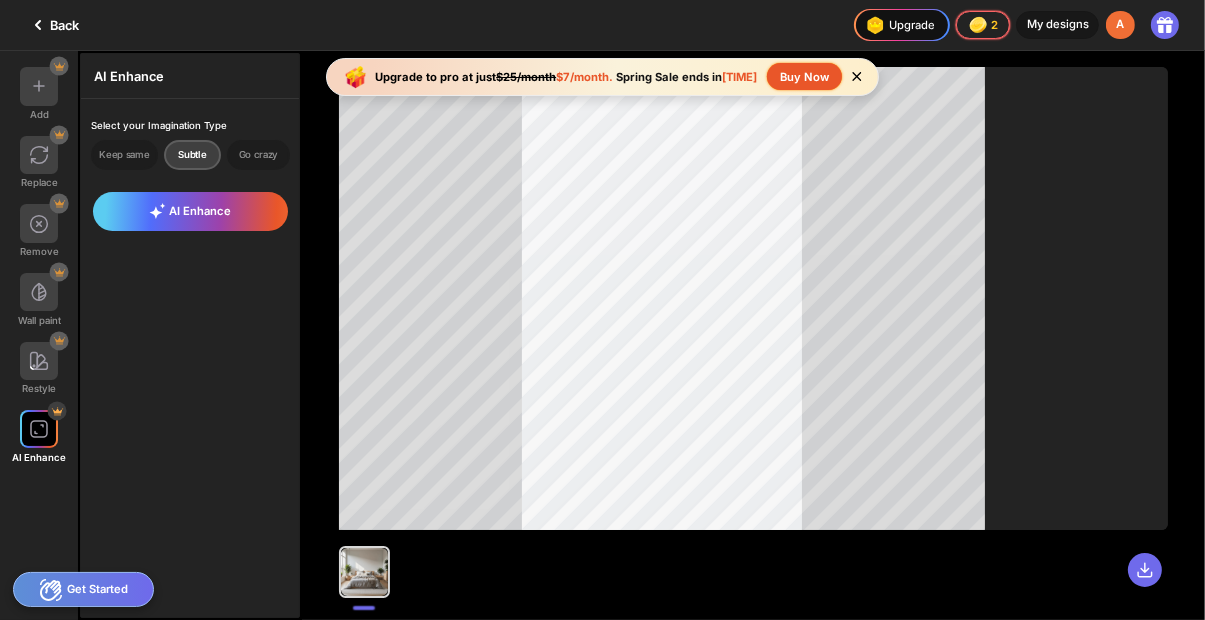 click 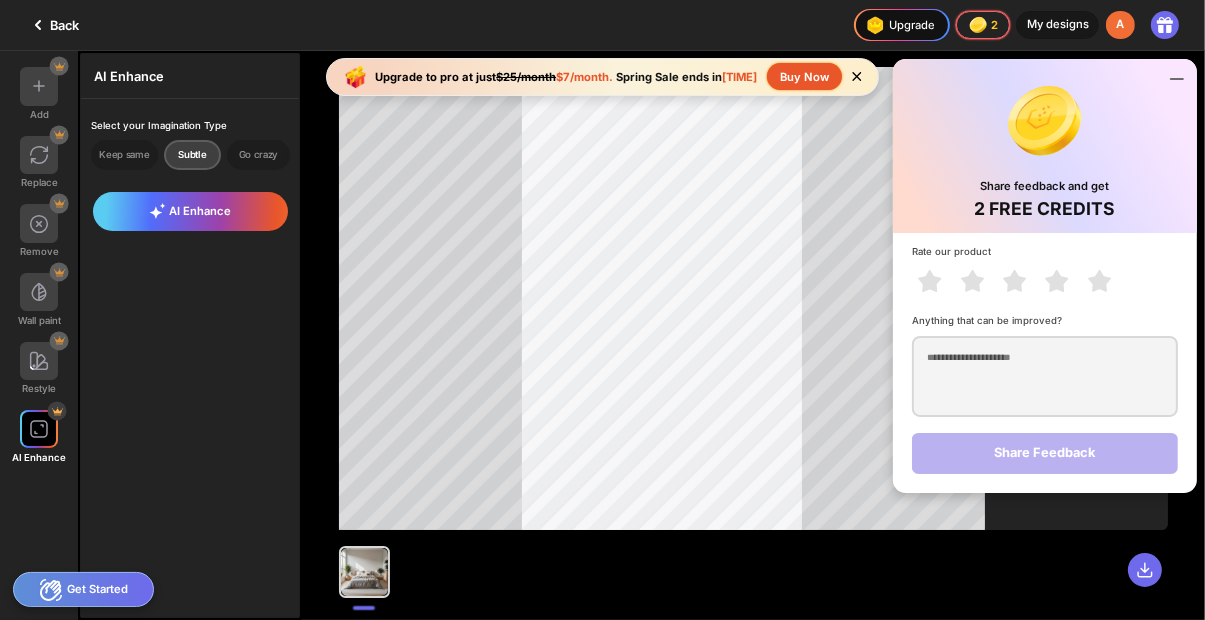 click on "A" at bounding box center [1120, 25] 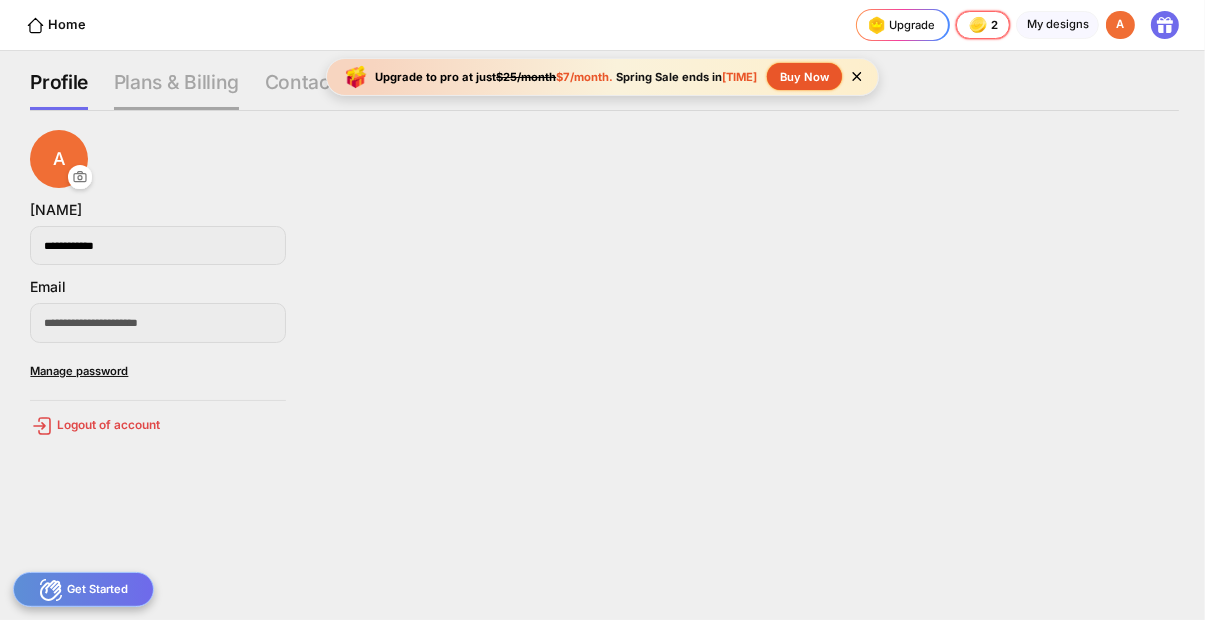 click on "Plans & Billing" 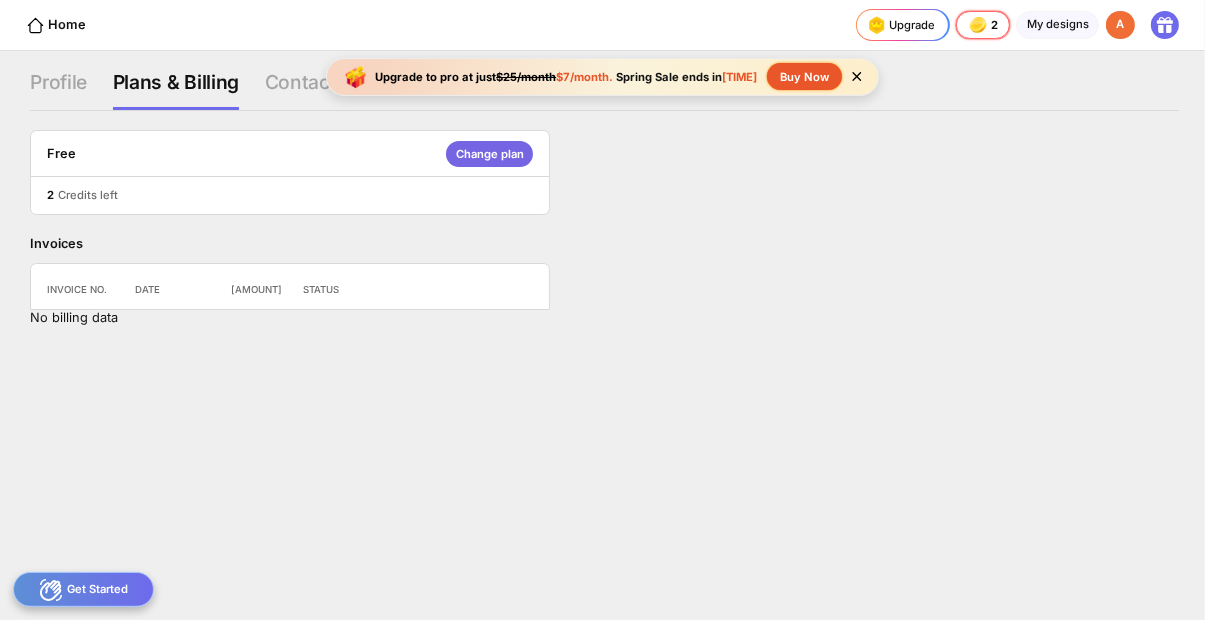 click on "Change plan" at bounding box center (489, 154) 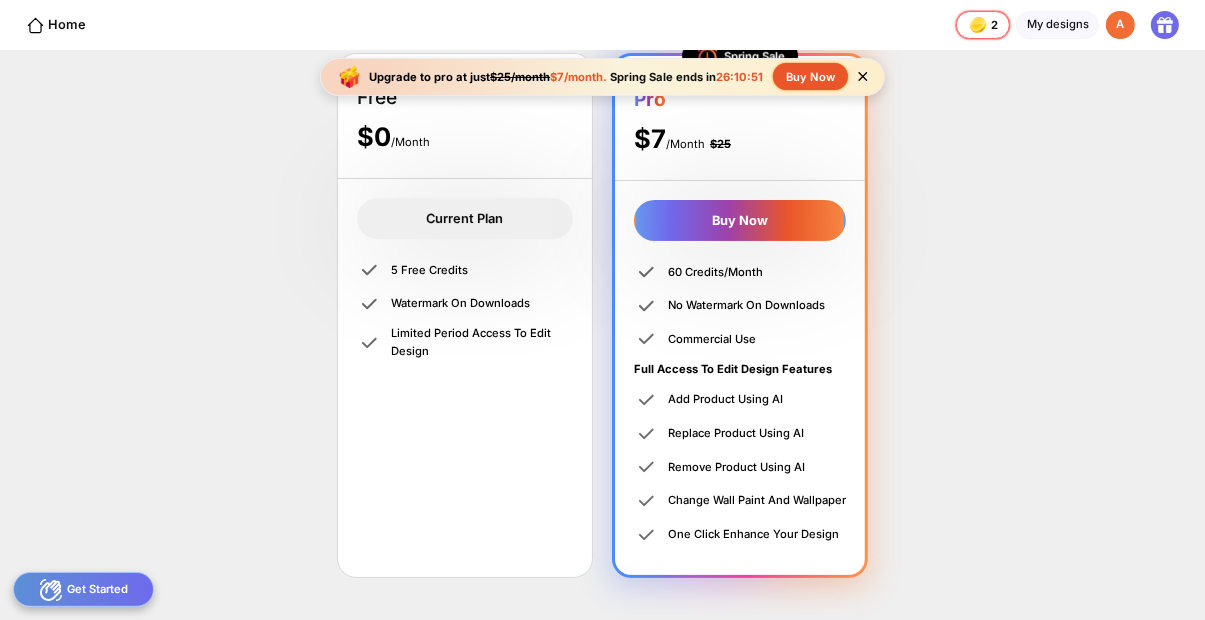 scroll, scrollTop: 383, scrollLeft: 0, axis: vertical 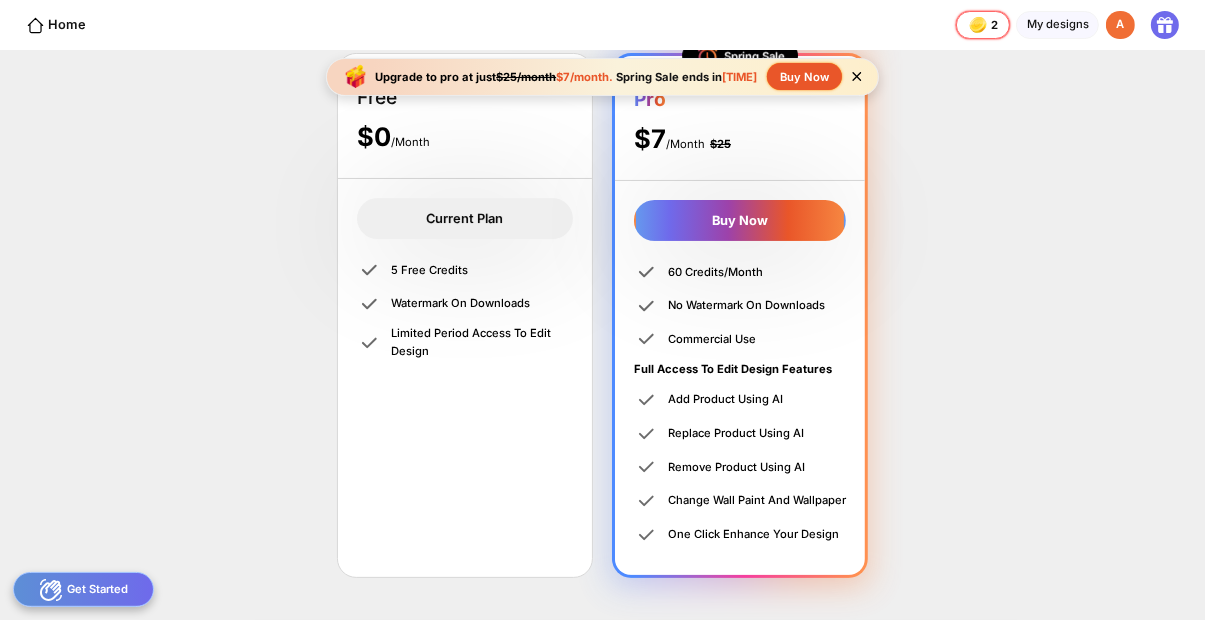 click 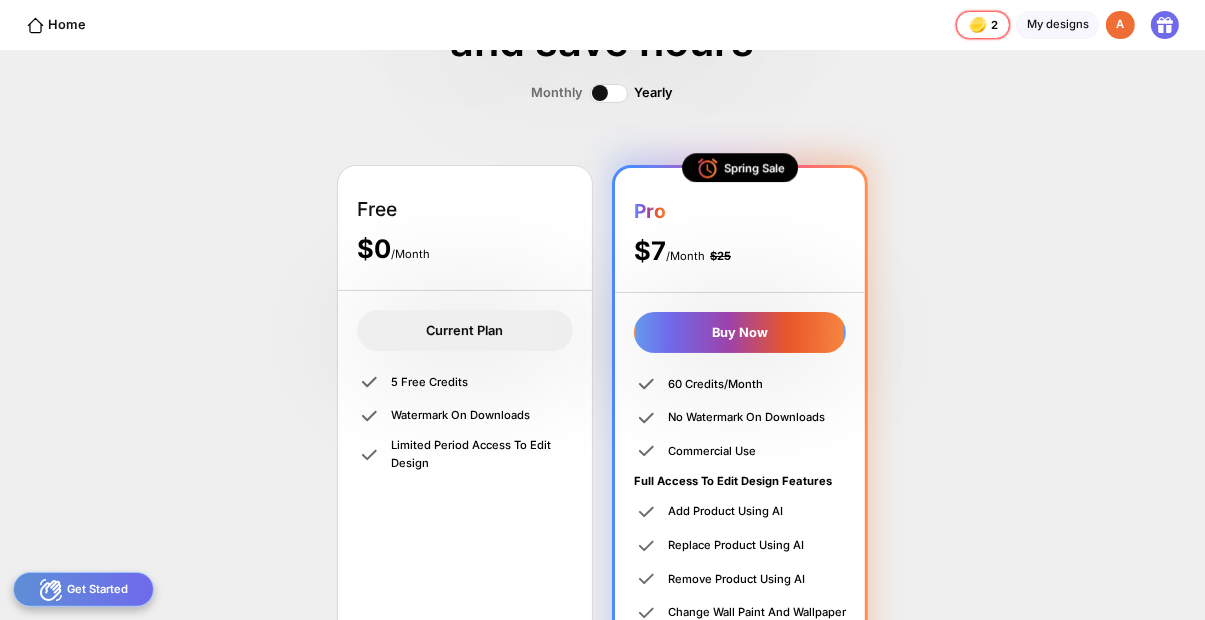 scroll, scrollTop: 125, scrollLeft: 0, axis: vertical 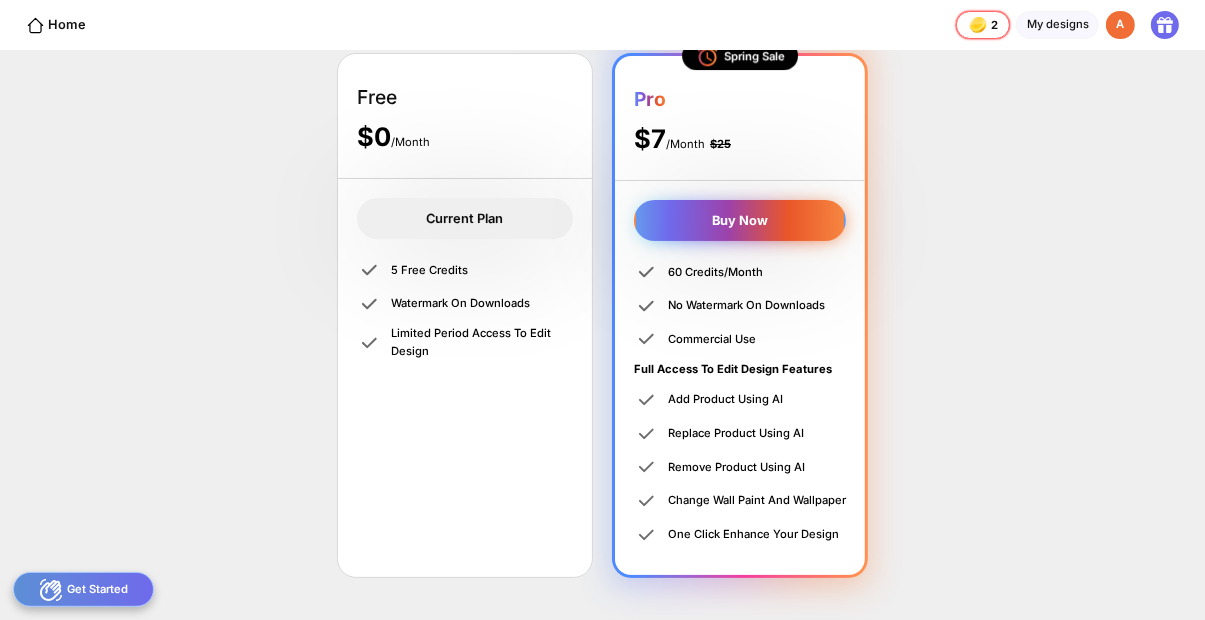 click on "Buy Now" at bounding box center (740, 220) 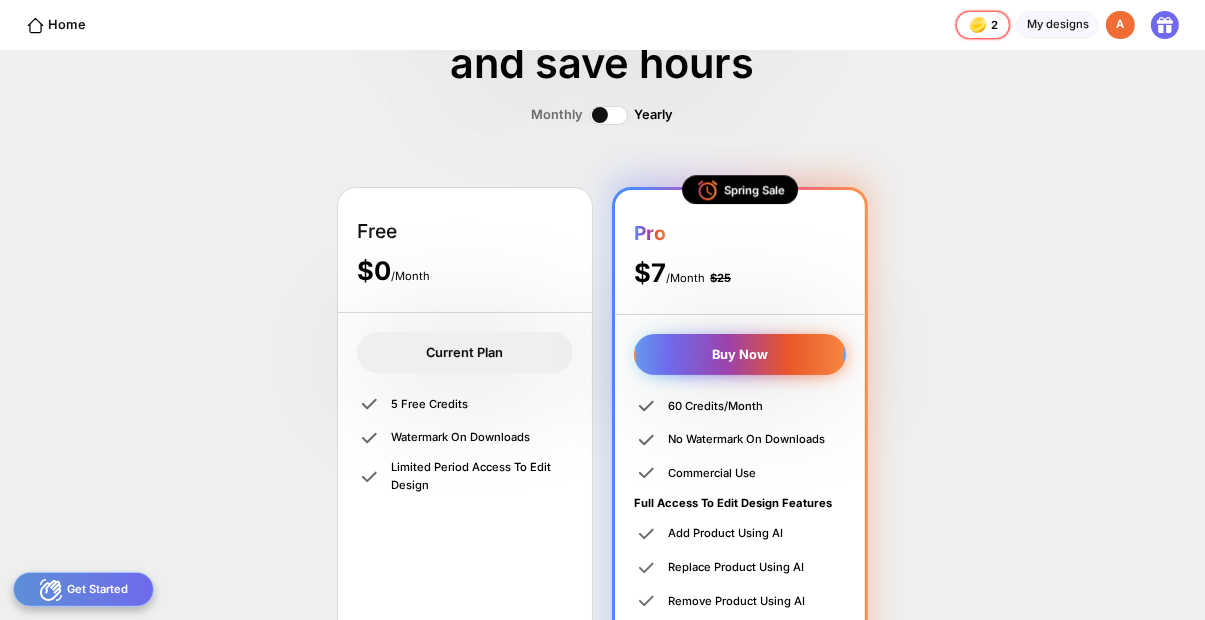 scroll, scrollTop: 103, scrollLeft: 0, axis: vertical 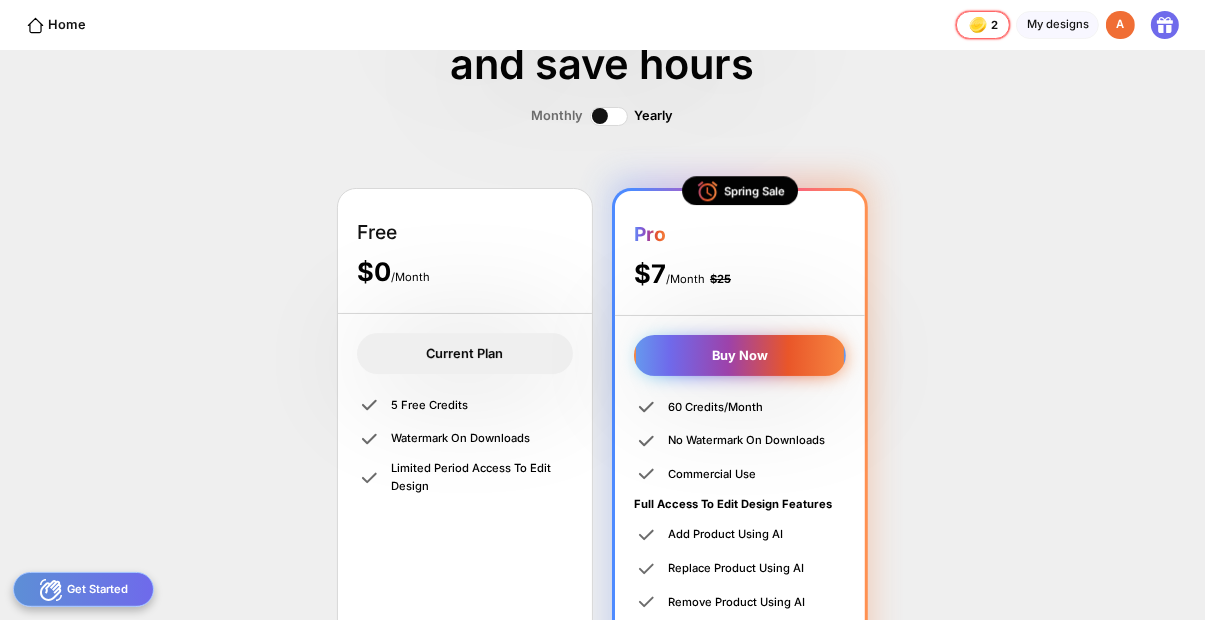 click on "Buy Now" at bounding box center (740, 355) 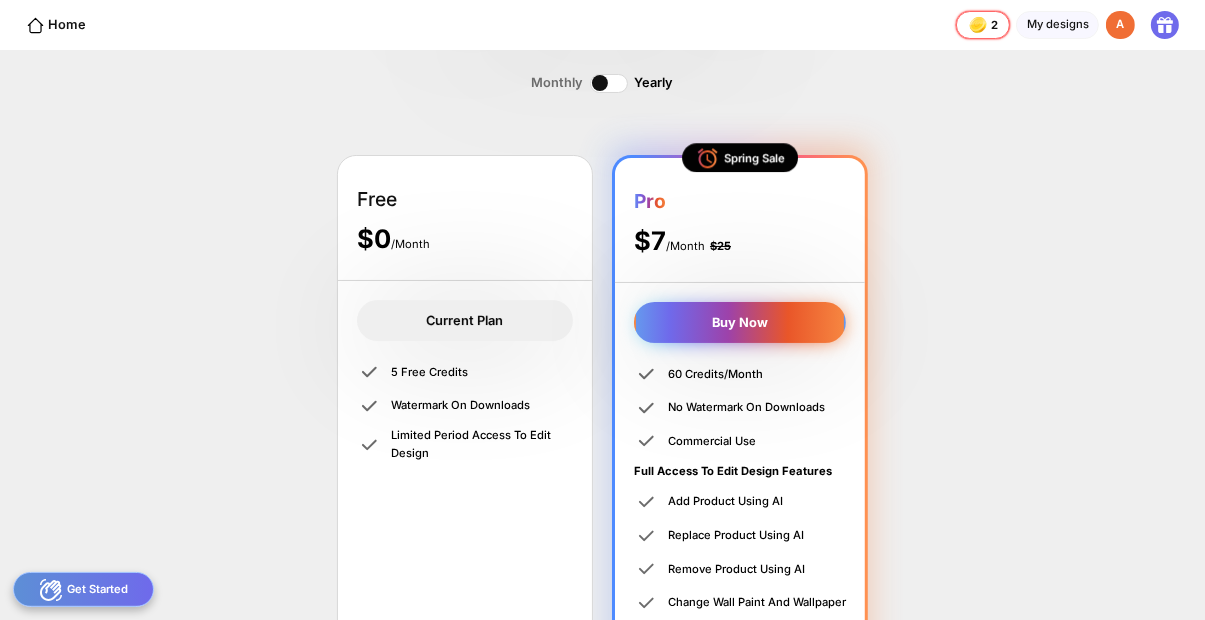 scroll, scrollTop: 0, scrollLeft: 0, axis: both 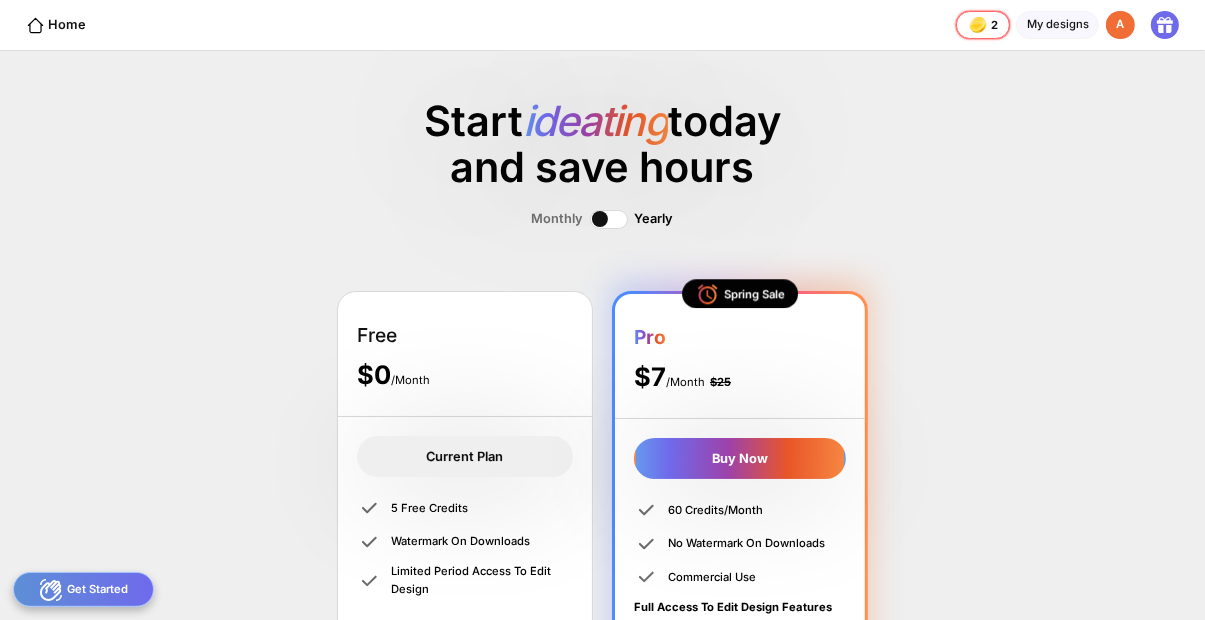 click 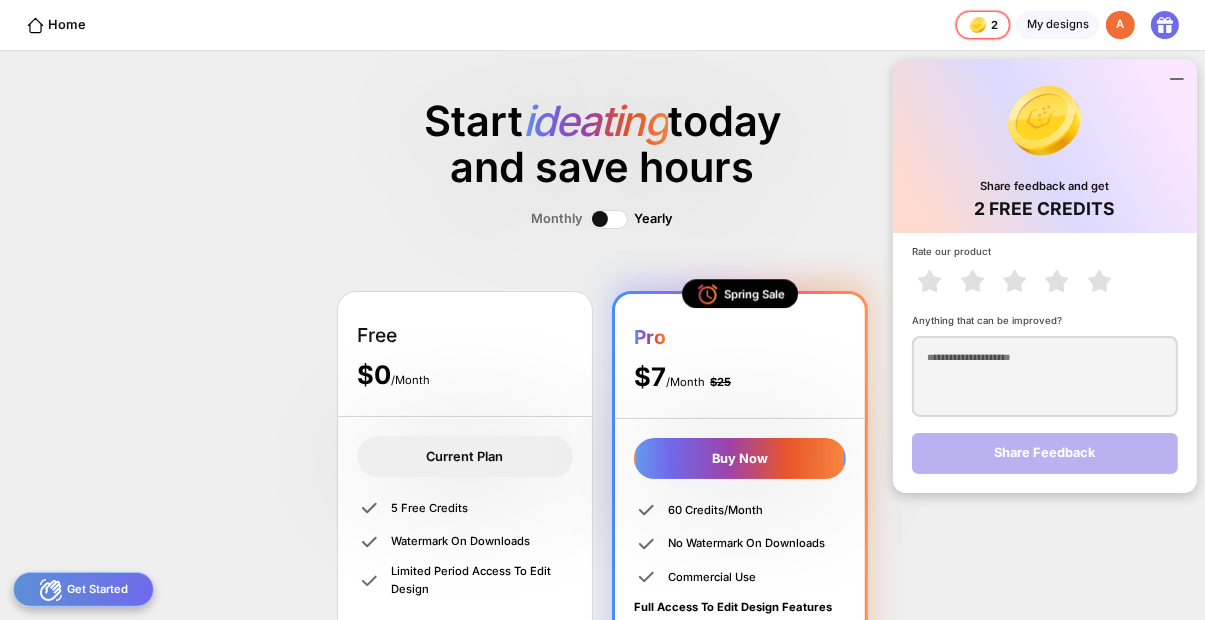 click 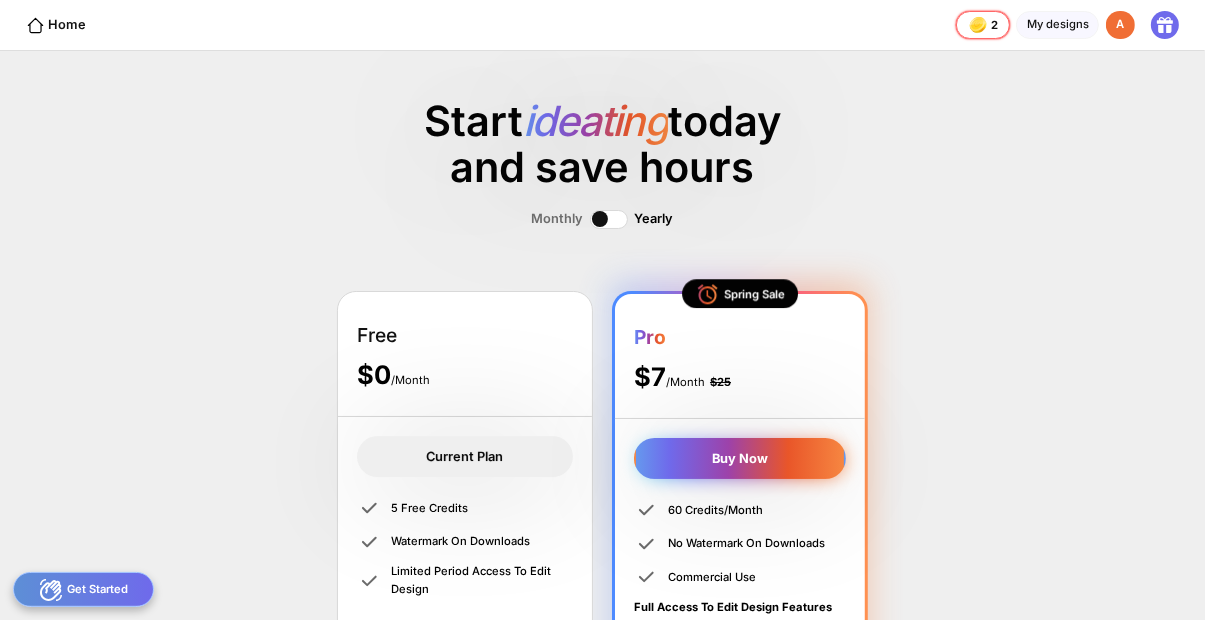 click on "Buy Now" at bounding box center (740, 458) 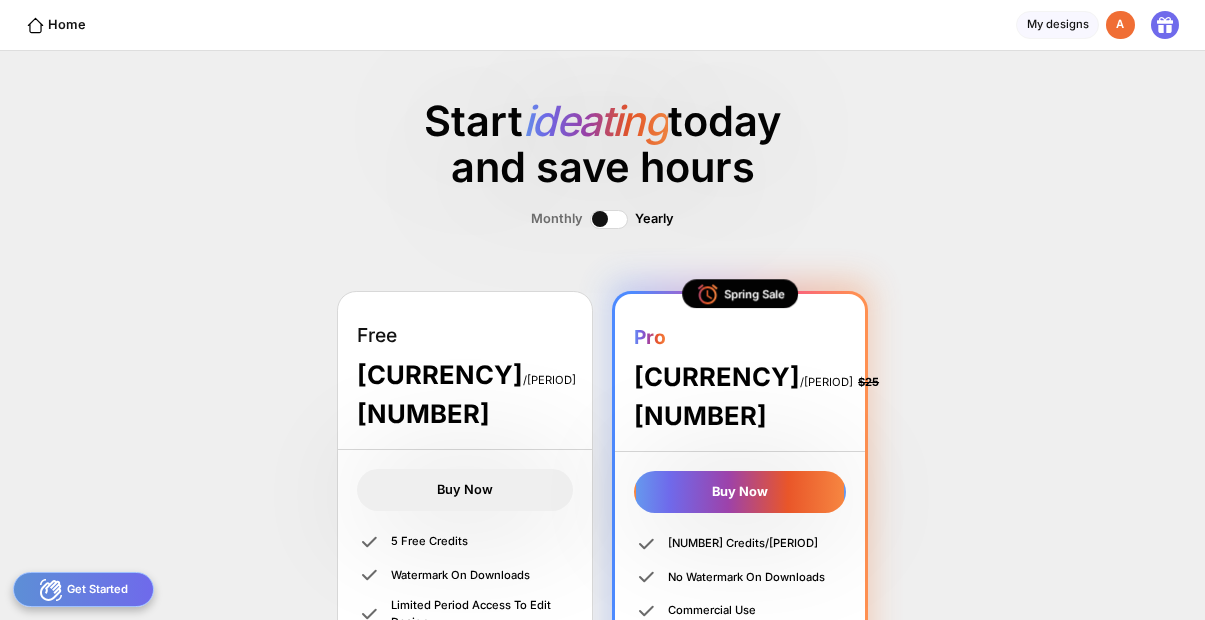 scroll, scrollTop: 0, scrollLeft: 0, axis: both 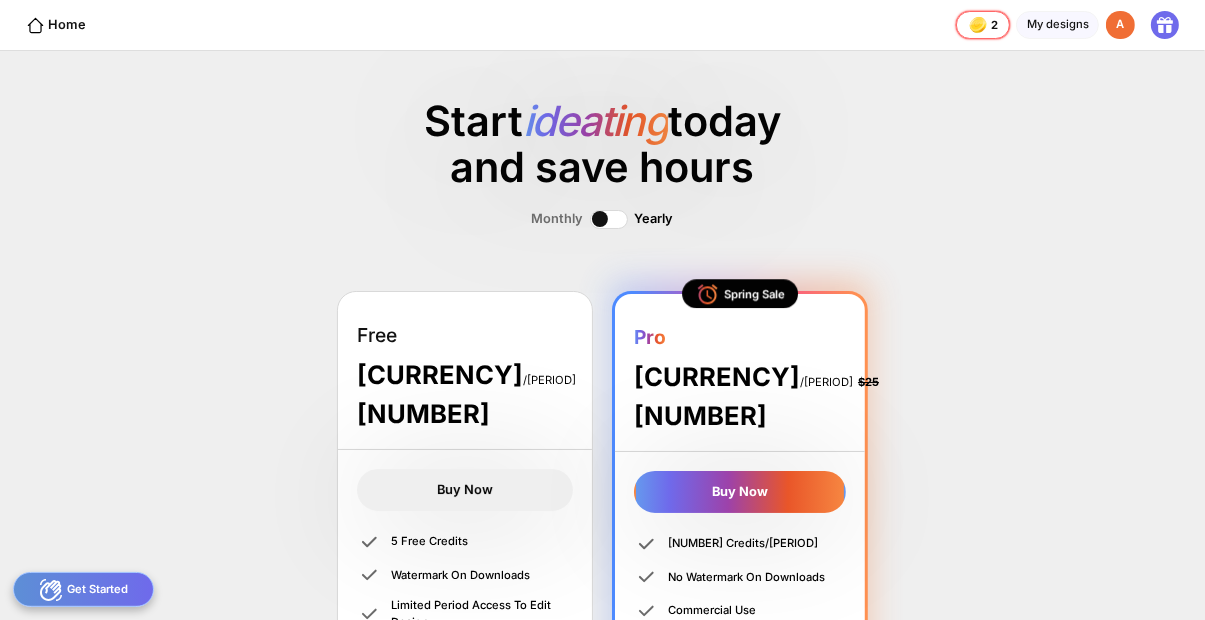 click on "Buy Now" at bounding box center [740, 491] 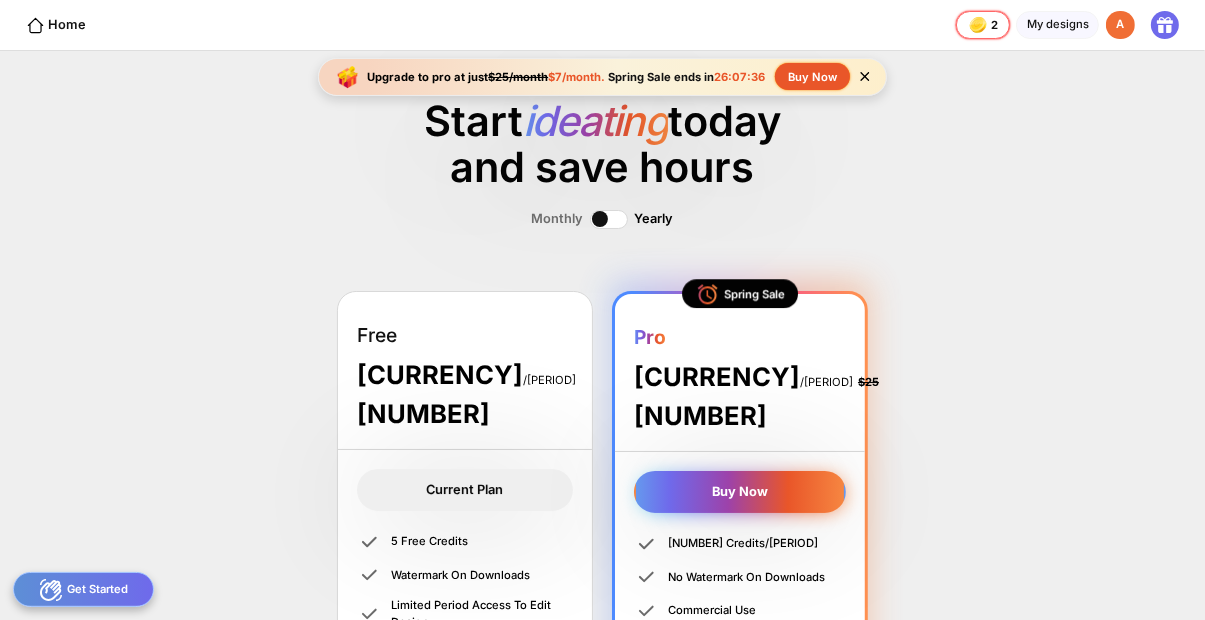 click on "Buy Now" at bounding box center [740, 491] 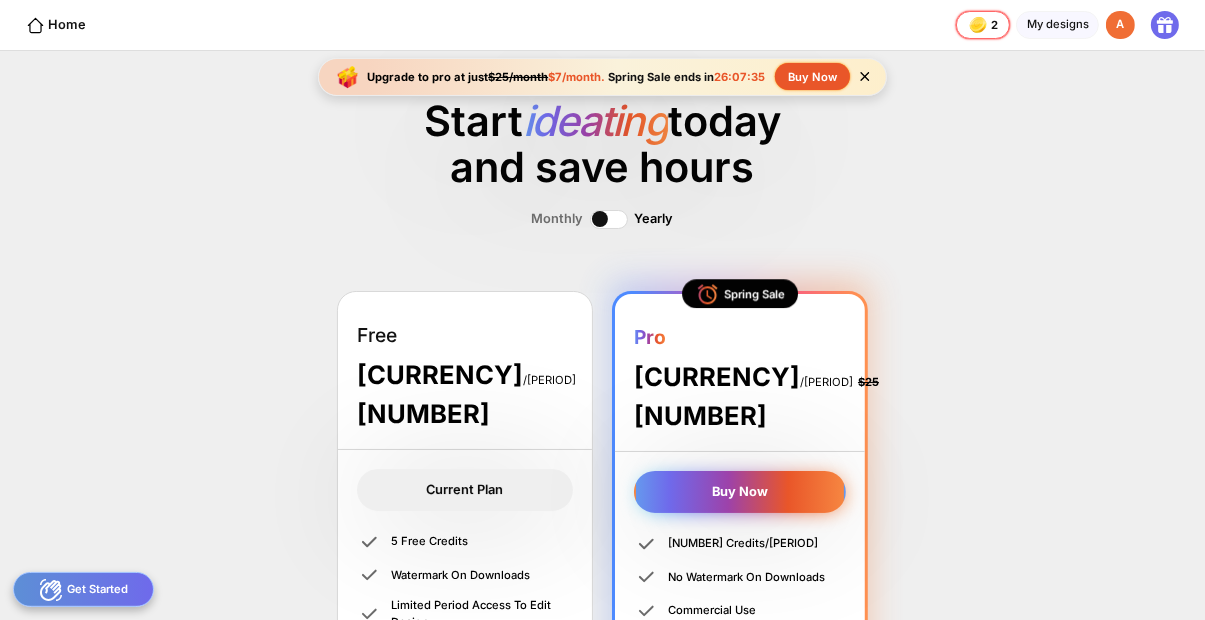 click on "Buy Now" at bounding box center [740, 491] 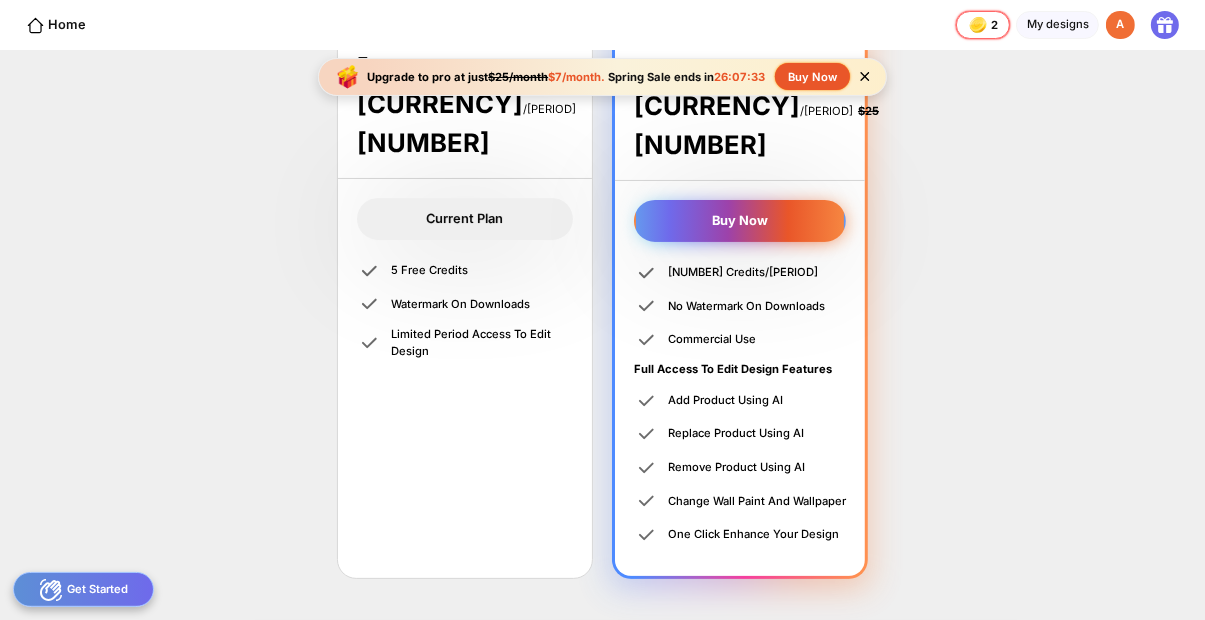 scroll, scrollTop: 408, scrollLeft: 0, axis: vertical 